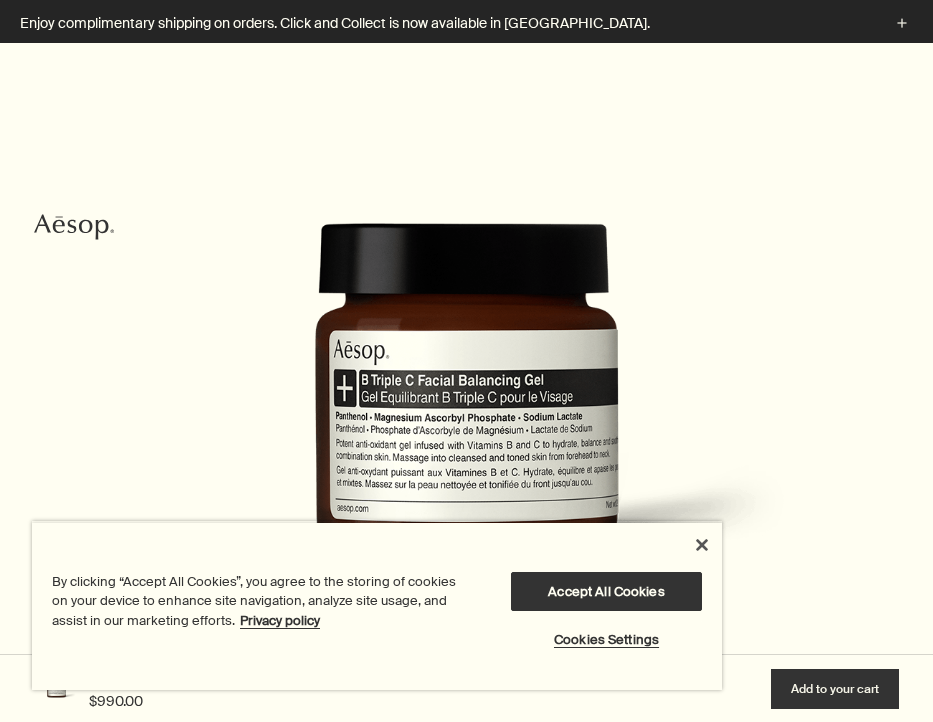 scroll, scrollTop: 300, scrollLeft: 0, axis: vertical 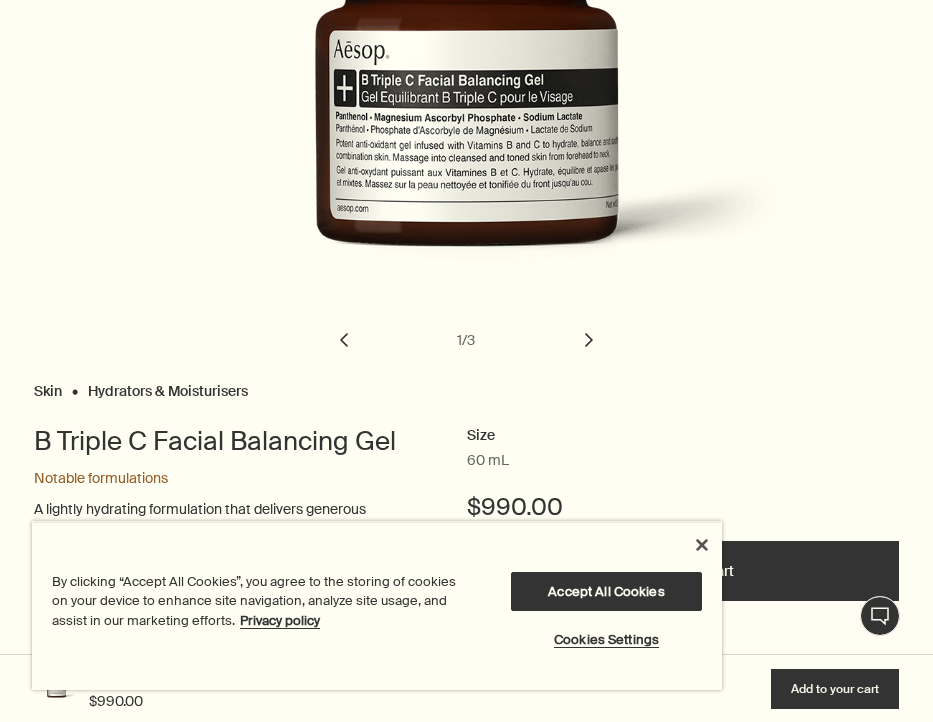 drag, startPoint x: 128, startPoint y: 476, endPoint x: 157, endPoint y: 499, distance: 37.01351 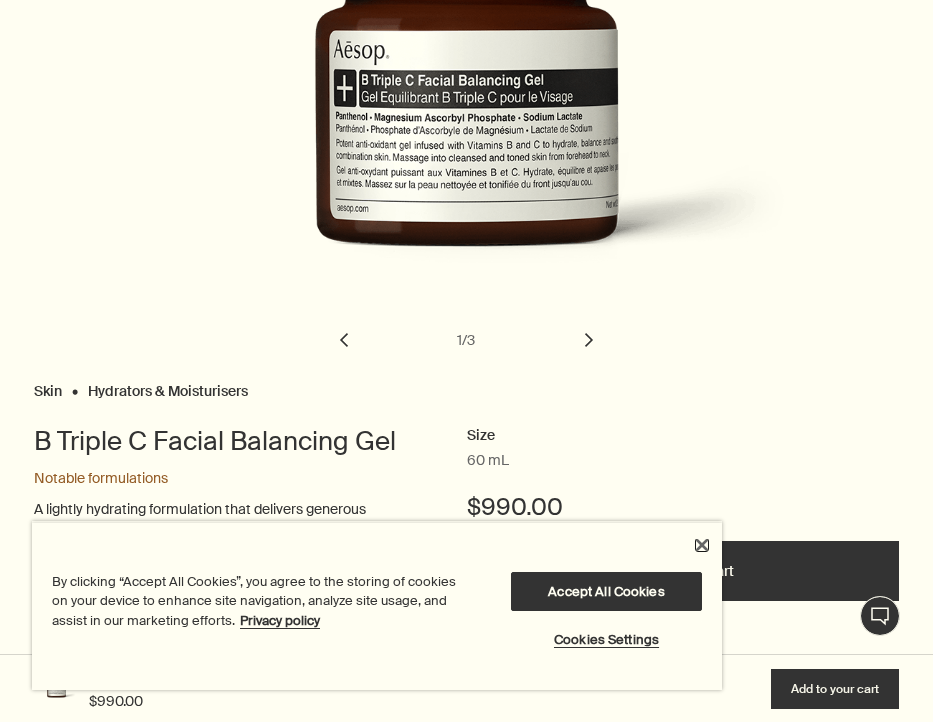 click at bounding box center [702, 545] 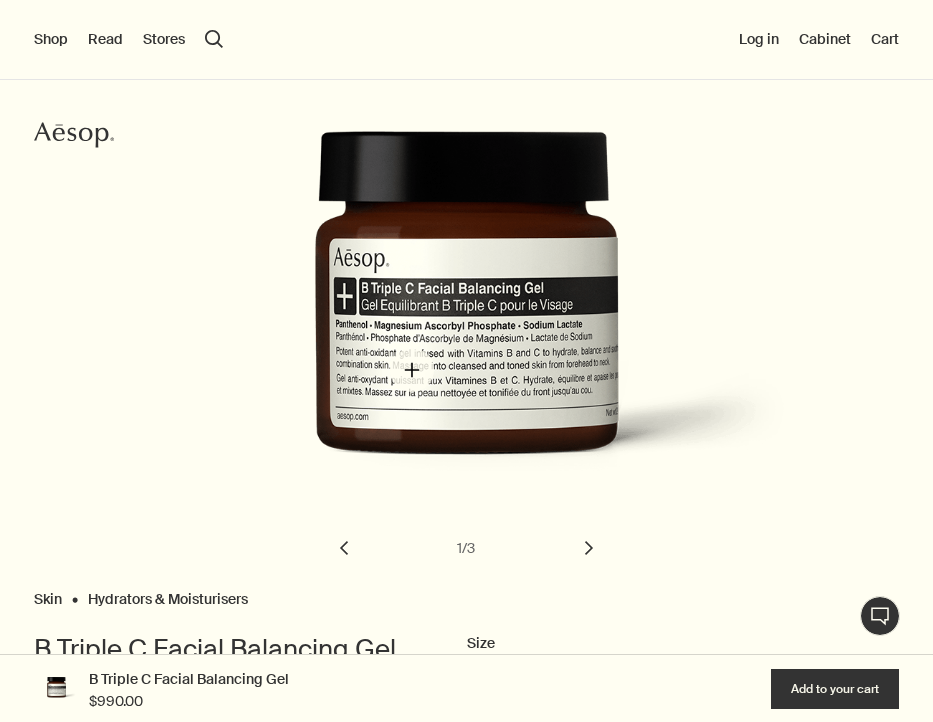 scroll, scrollTop: 0, scrollLeft: 0, axis: both 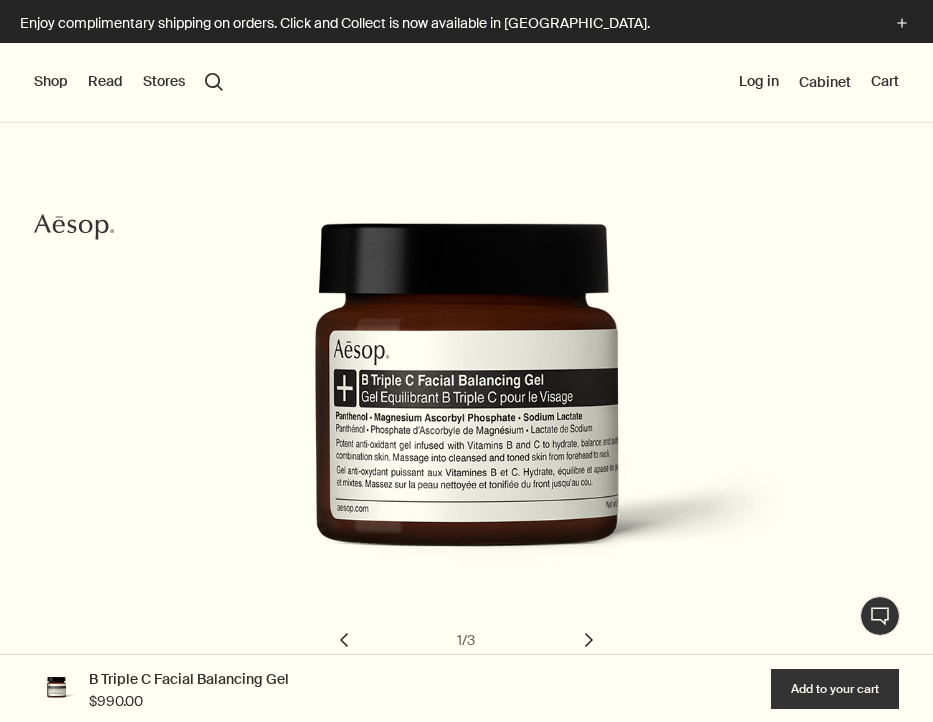 click 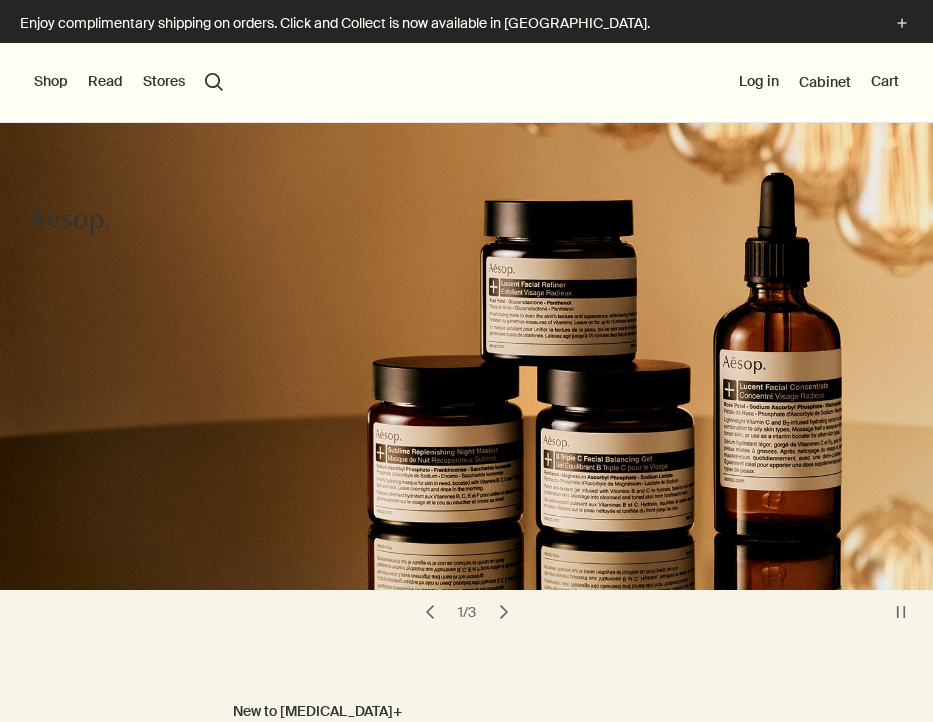 scroll, scrollTop: 0, scrollLeft: 0, axis: both 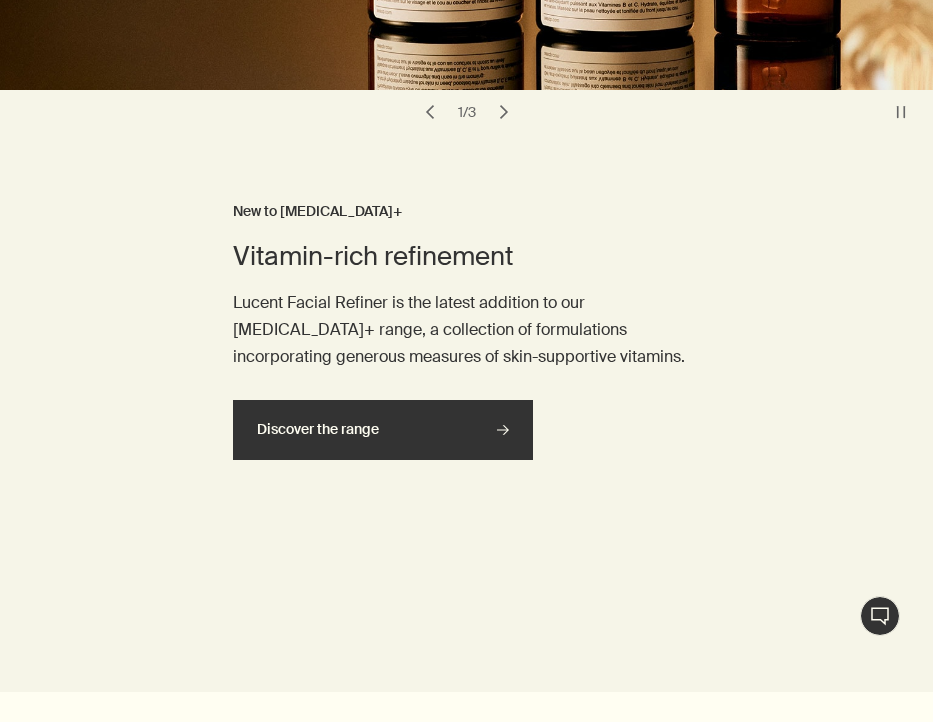 click on "Discover the range   rightArrow" at bounding box center [383, 430] 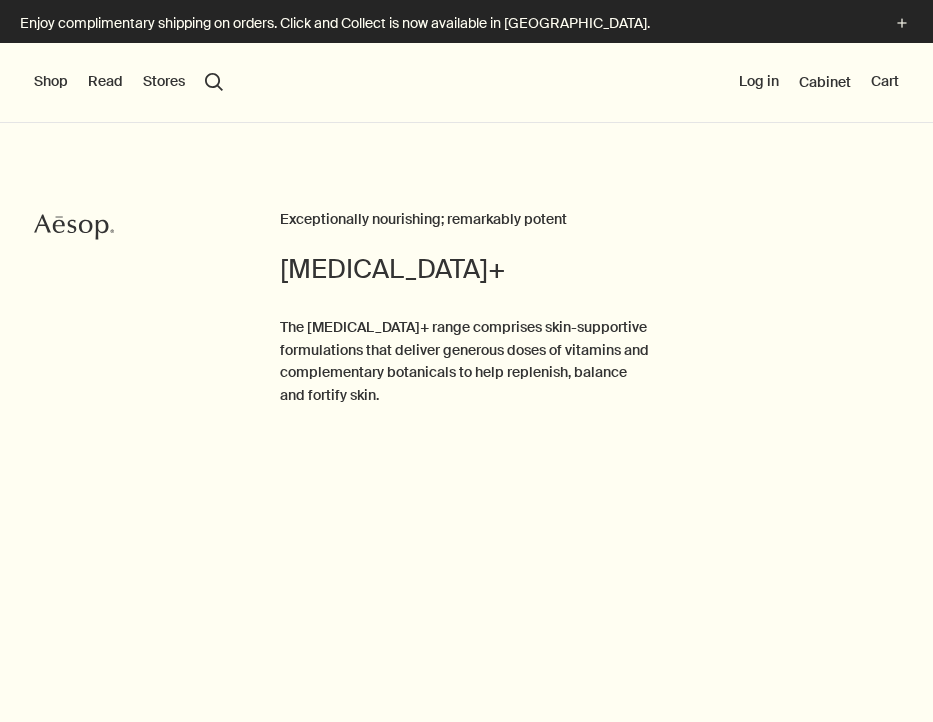 scroll, scrollTop: 0, scrollLeft: 0, axis: both 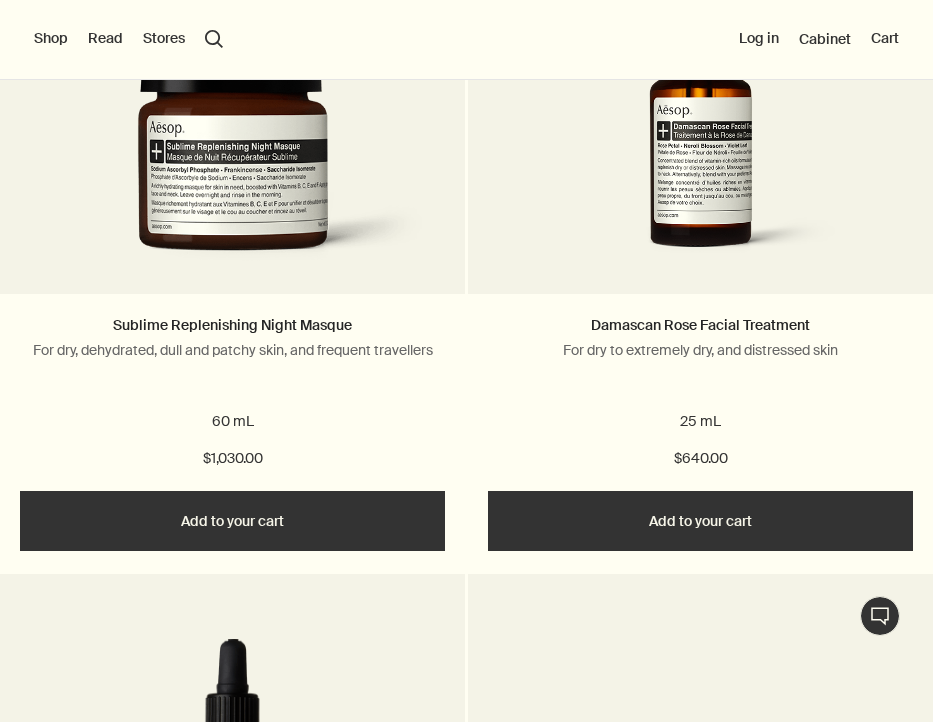 click on "60 mL" at bounding box center (232, 422) 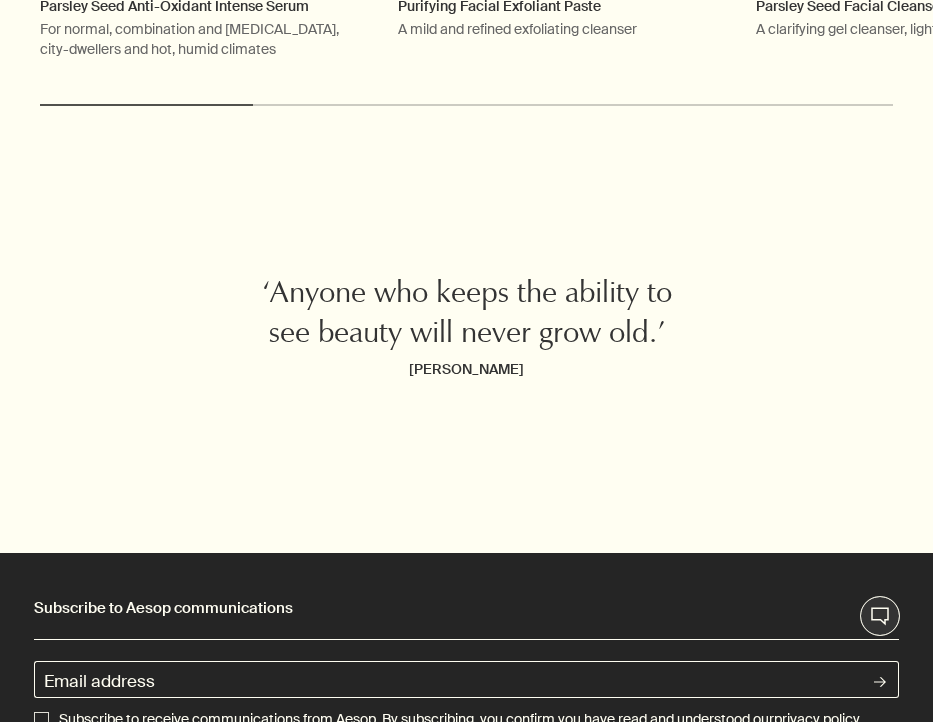 scroll, scrollTop: 5100, scrollLeft: 0, axis: vertical 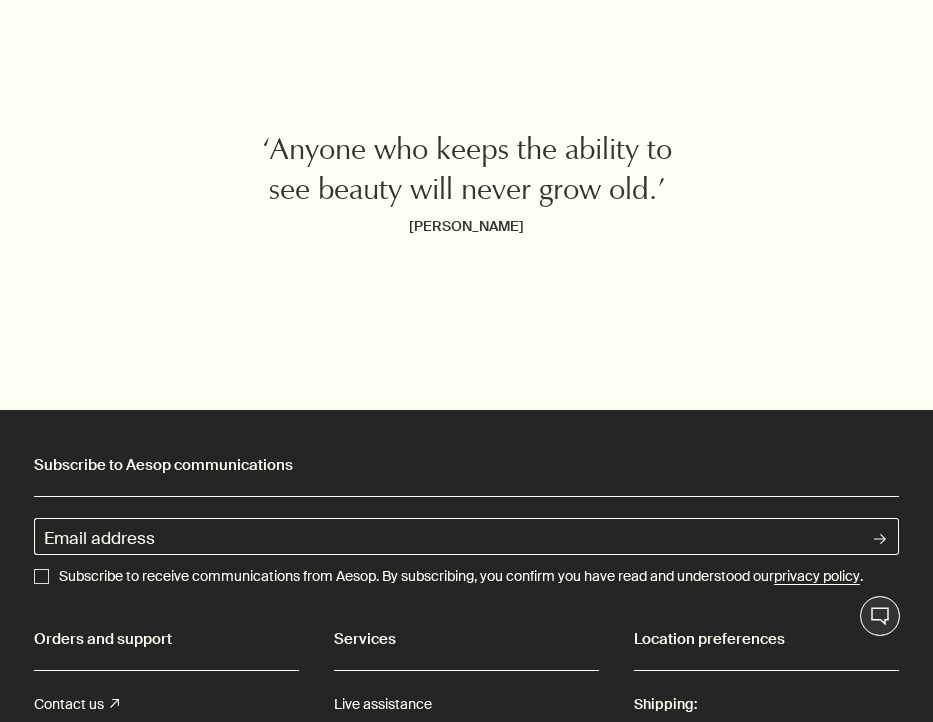 click on "Orders and support" at bounding box center (166, 639) 